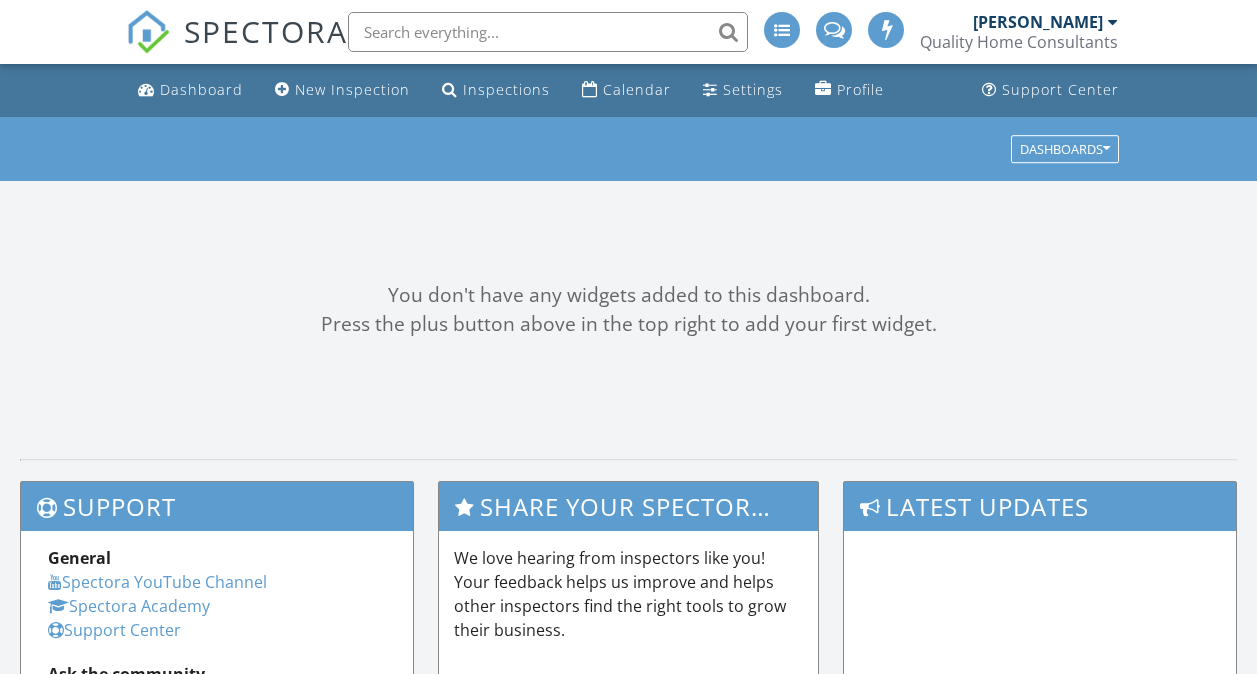 scroll, scrollTop: 0, scrollLeft: 0, axis: both 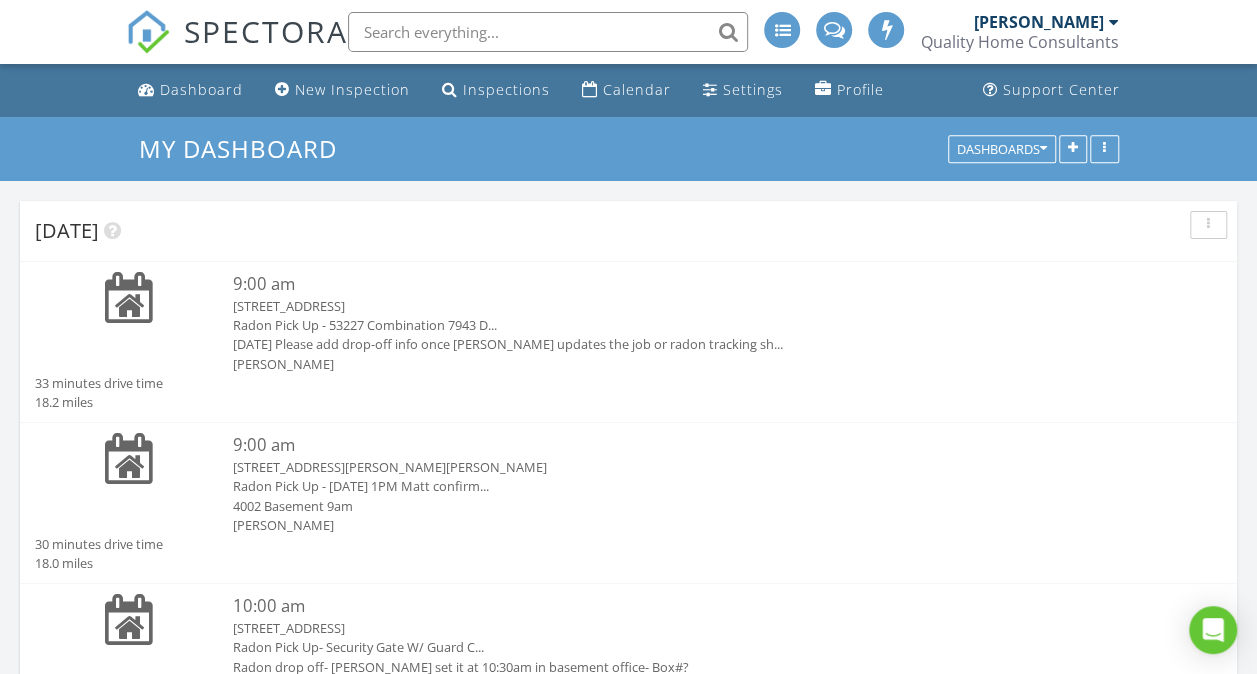 click on "[STREET_ADDRESS]" at bounding box center (678, 628) 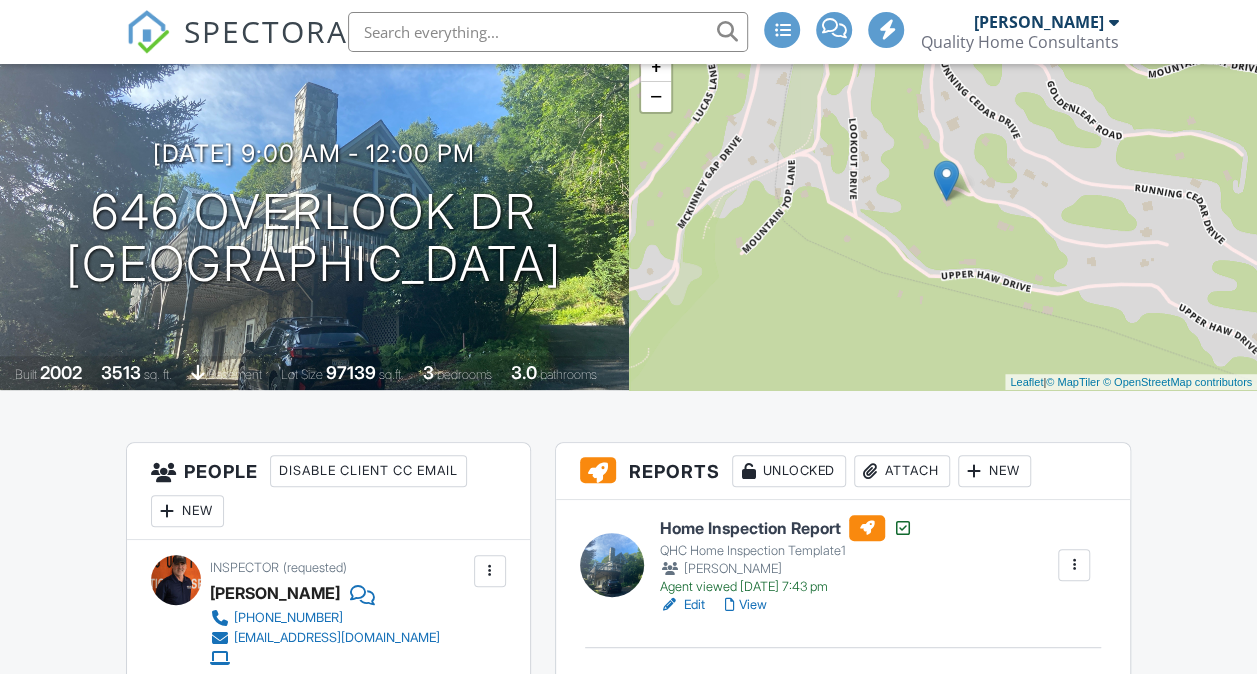 scroll, scrollTop: 311, scrollLeft: 0, axis: vertical 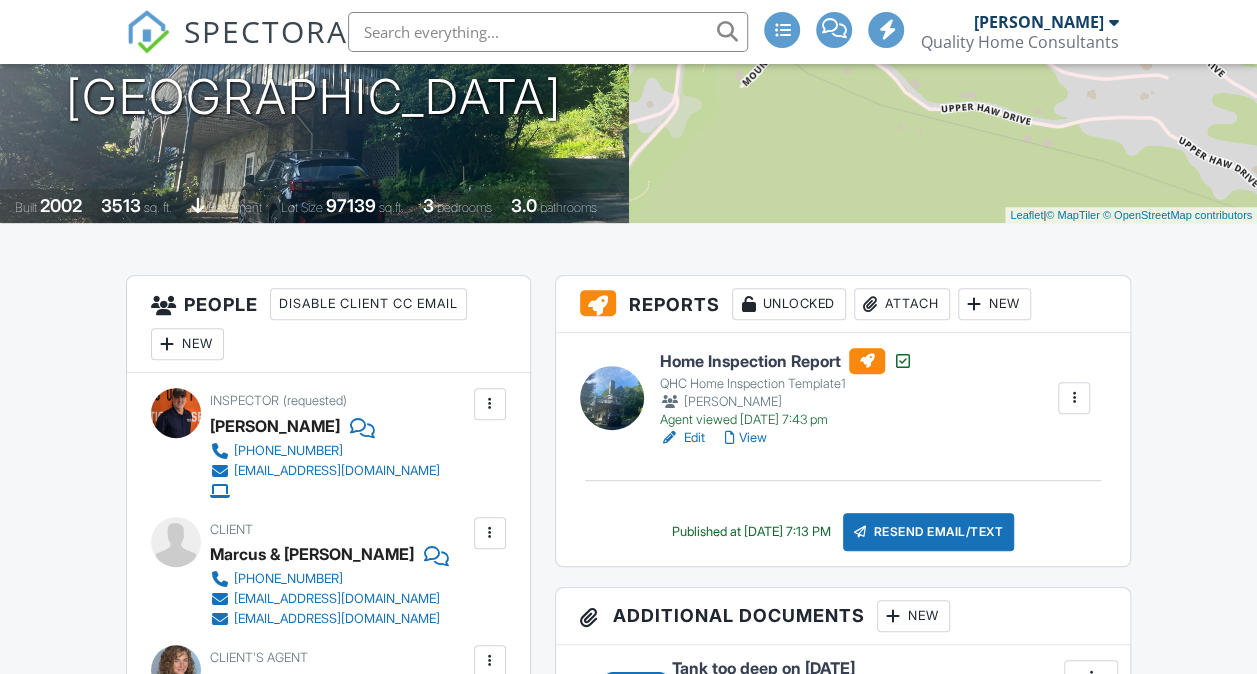 click on "Attach" at bounding box center [902, 304] 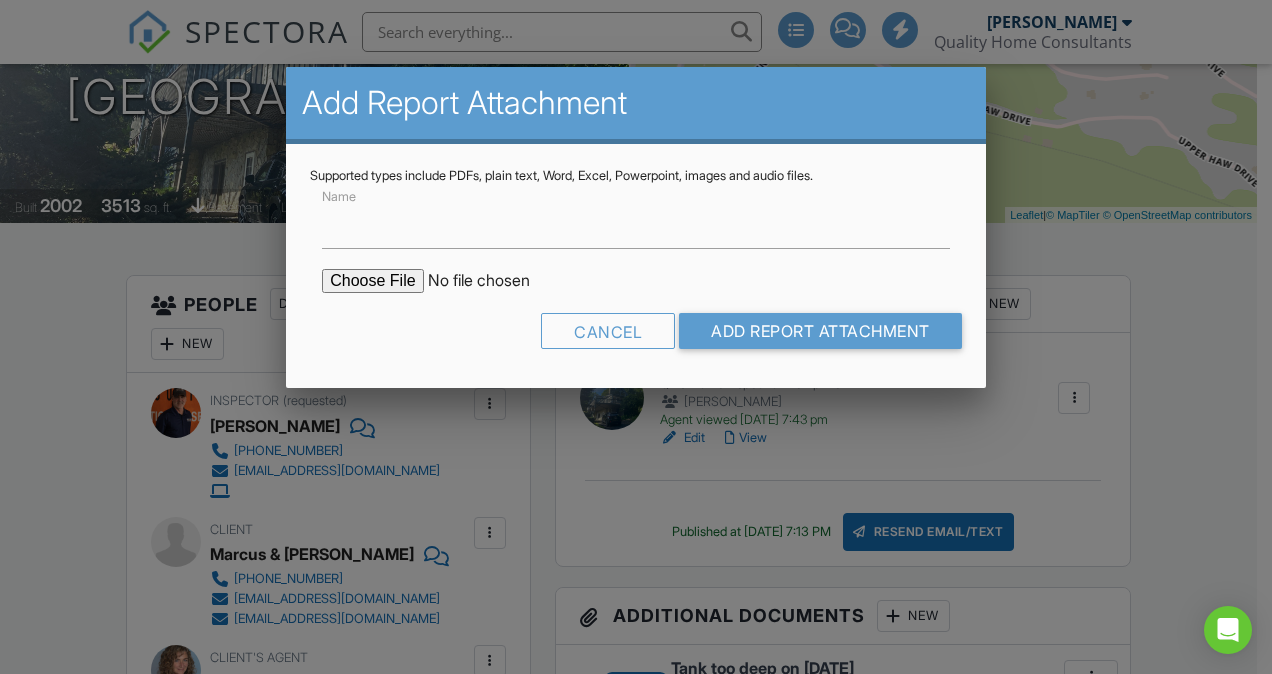 click at bounding box center [492, 281] 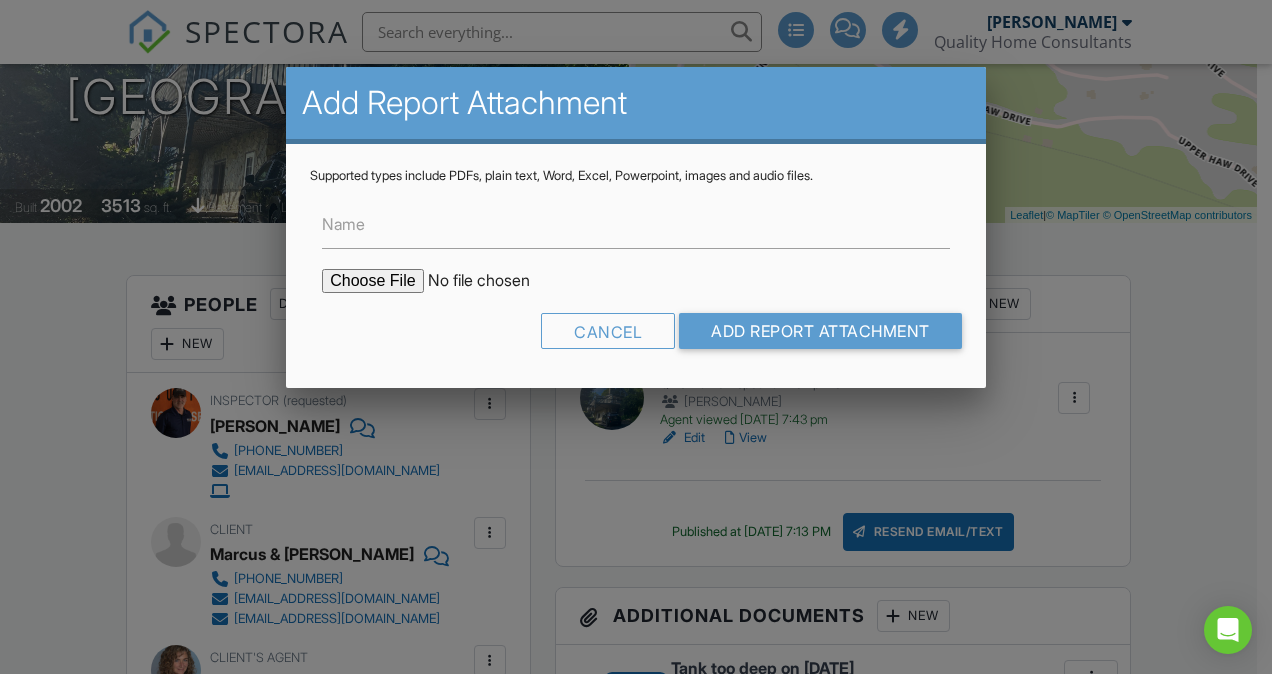 type on "C:\fakepath\646-Overlook-Dr2025 Radon Results.pdf" 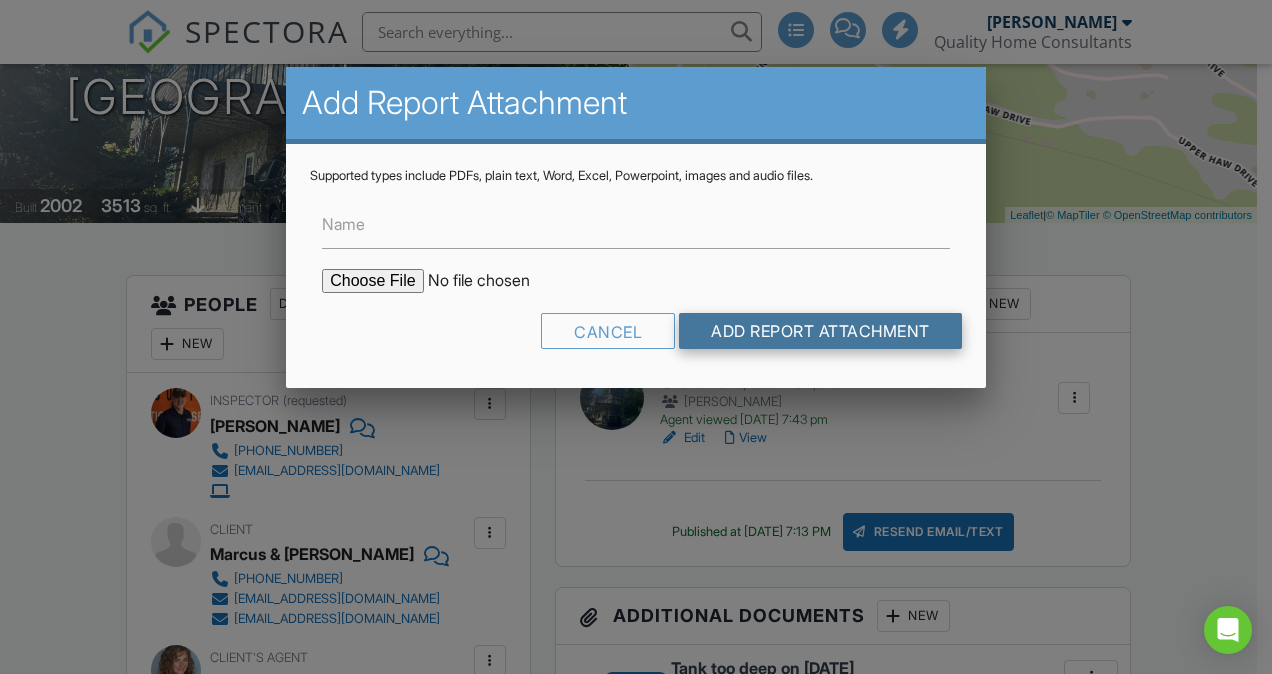 click on "Add Report Attachment" at bounding box center (820, 331) 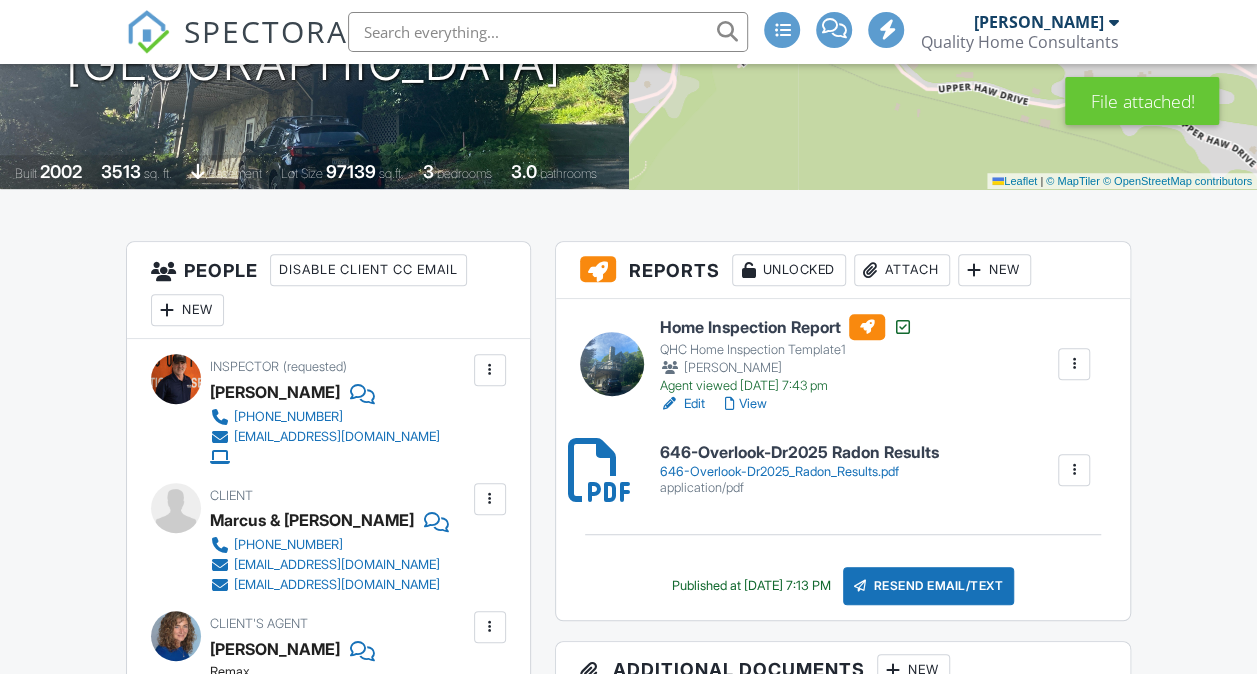 scroll, scrollTop: 355, scrollLeft: 0, axis: vertical 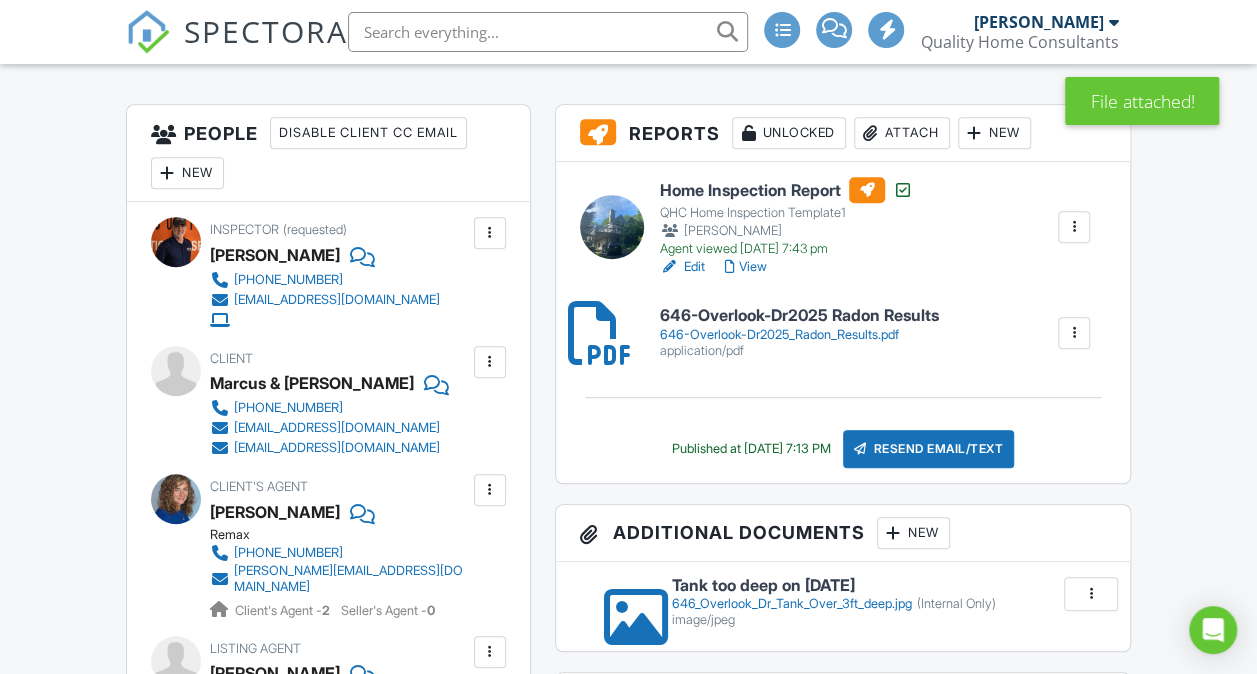 click on "Resend Email/Text" at bounding box center [929, 449] 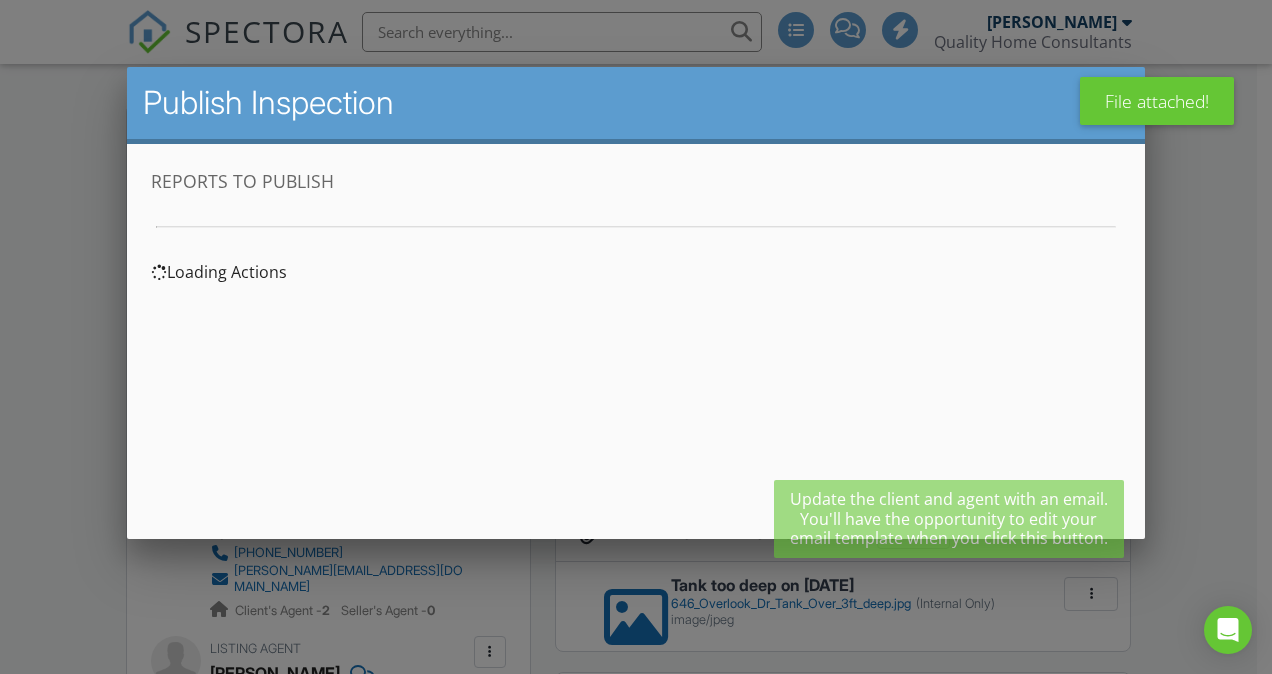 scroll, scrollTop: 0, scrollLeft: 0, axis: both 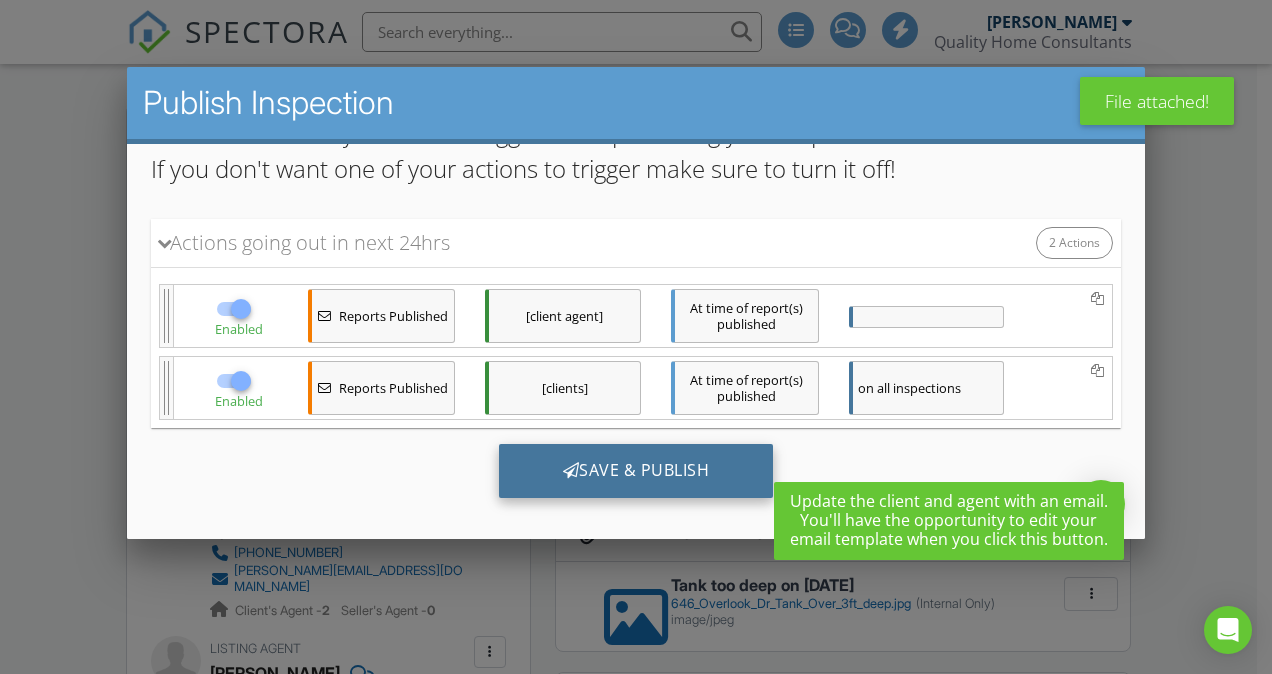click on "Save & Publish" at bounding box center [636, 471] 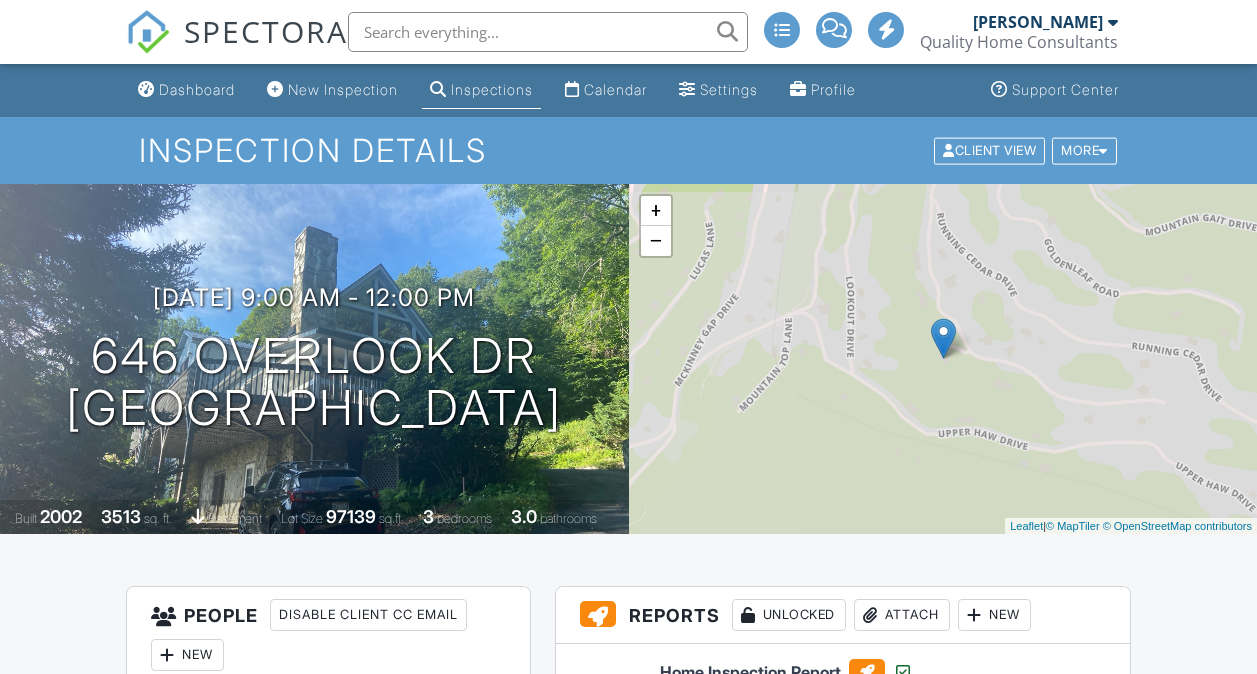 scroll, scrollTop: 0, scrollLeft: 0, axis: both 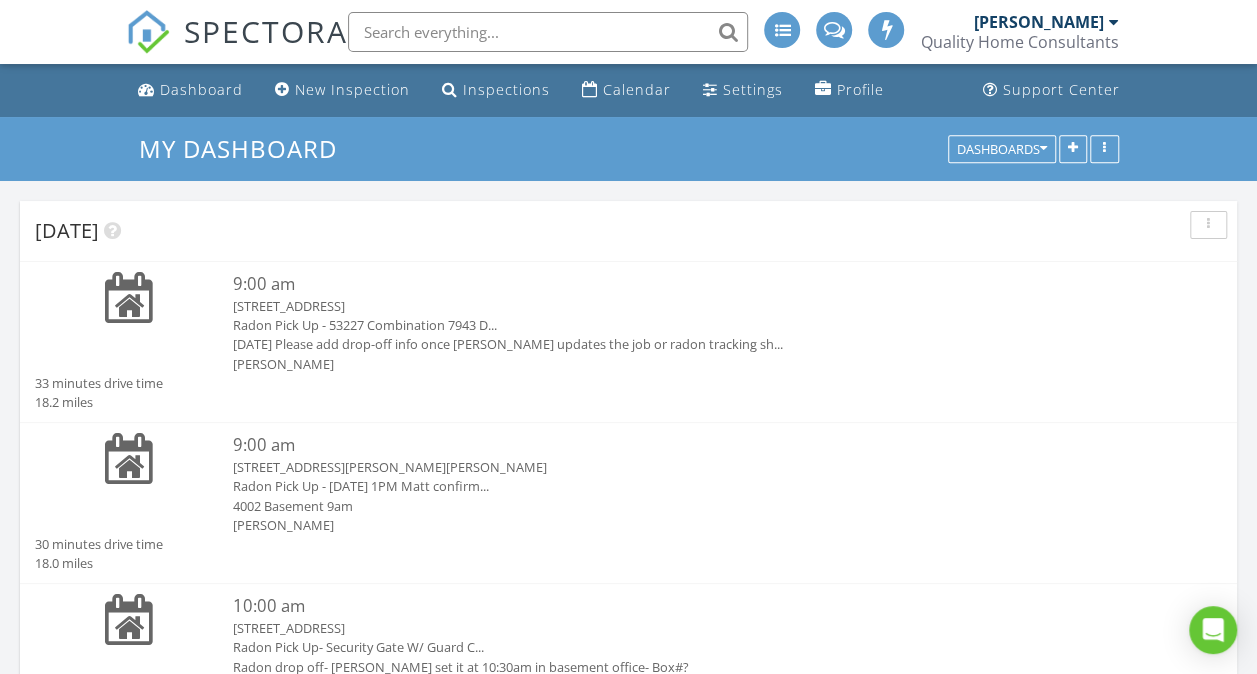 click on "Radon Pick Up - 7.25.25 1PM Matt confirm..." at bounding box center [678, 486] 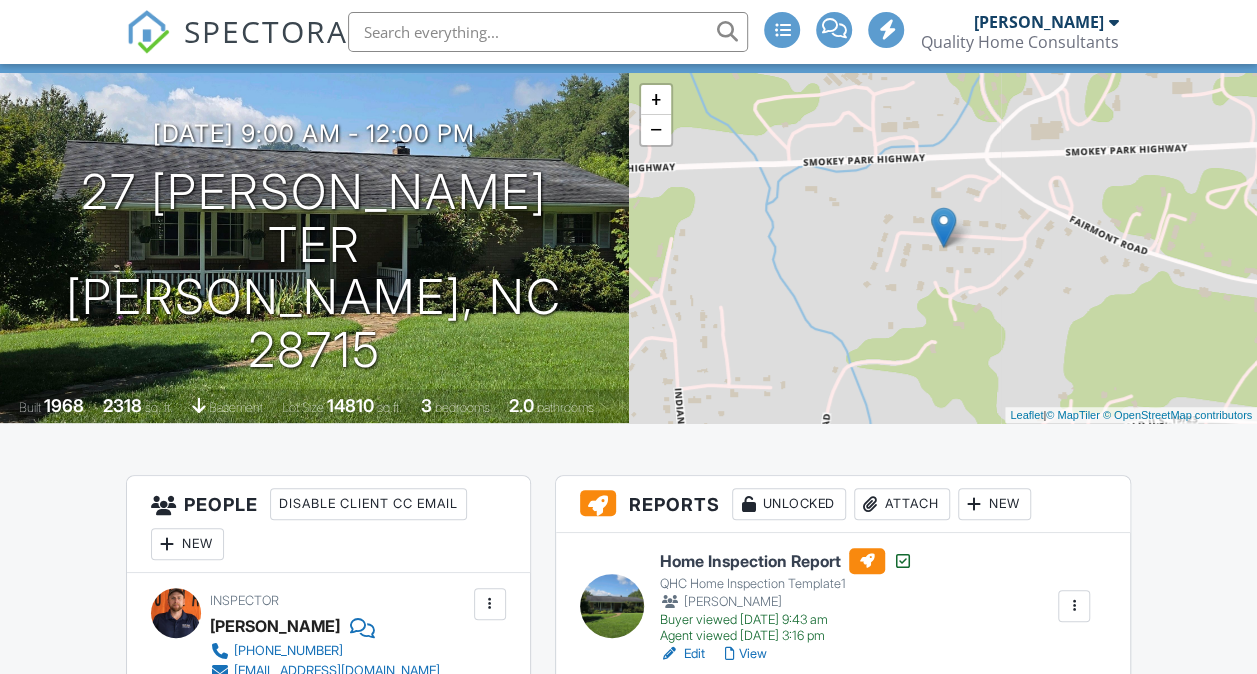 scroll, scrollTop: 243, scrollLeft: 0, axis: vertical 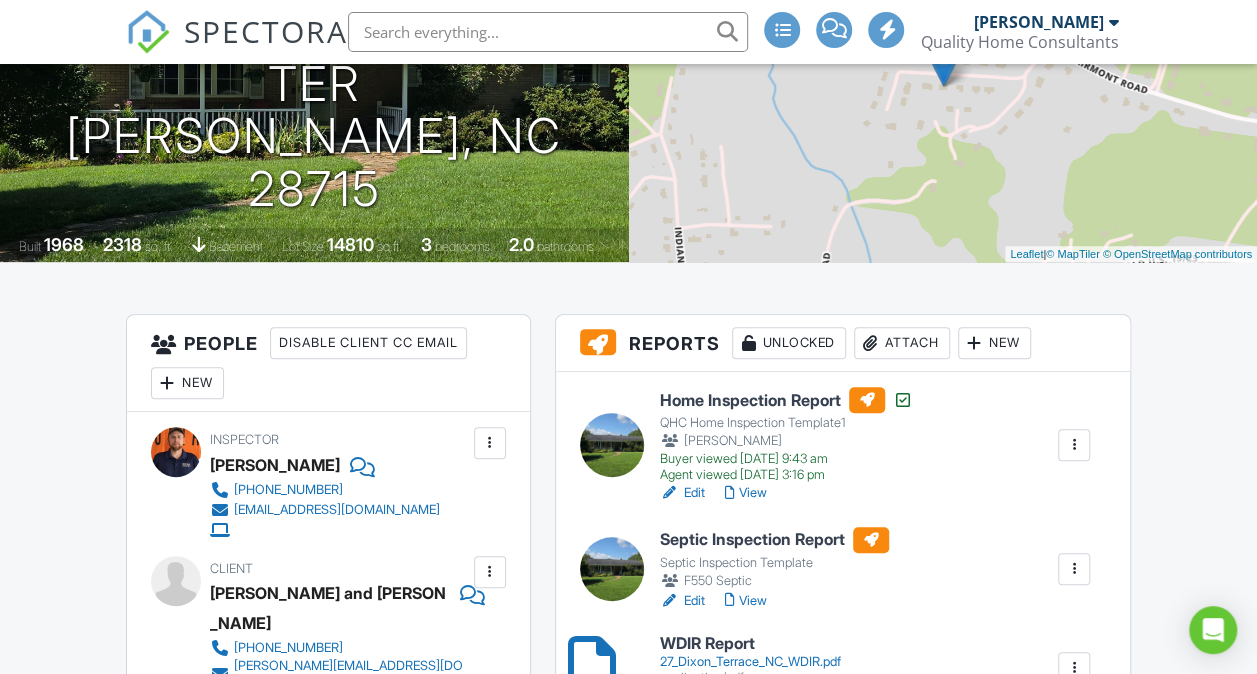 click on "Attach" at bounding box center (902, 343) 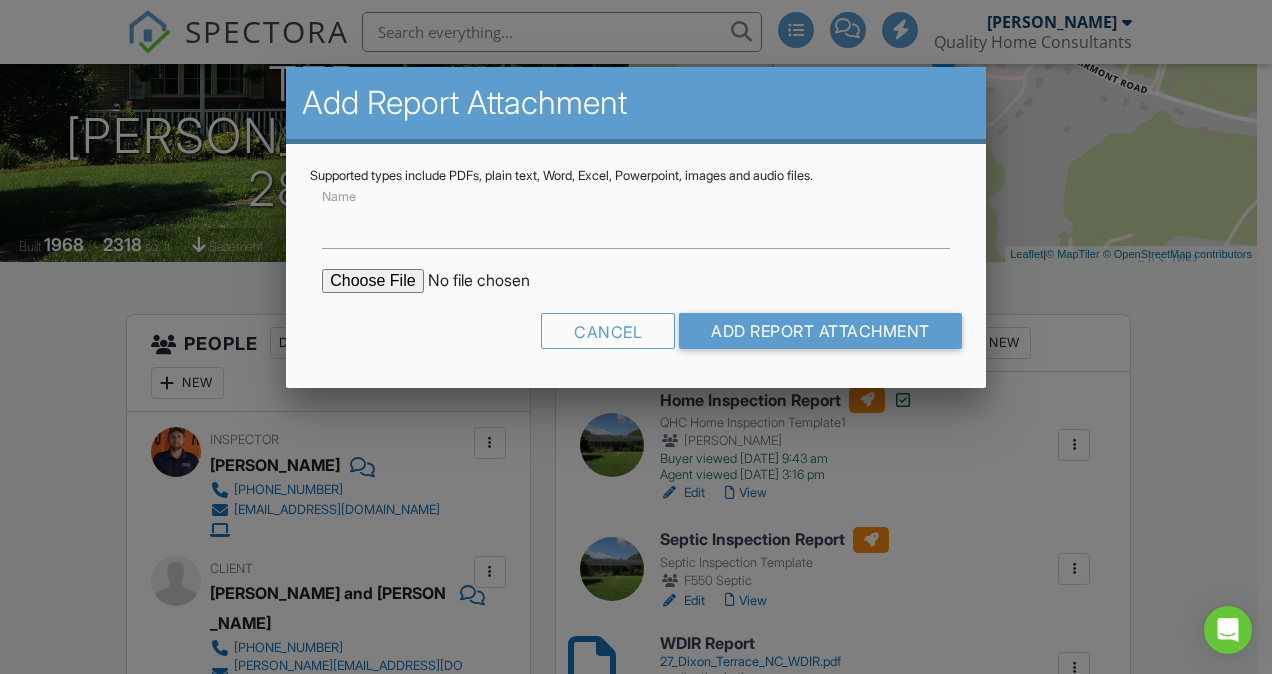 click at bounding box center (492, 281) 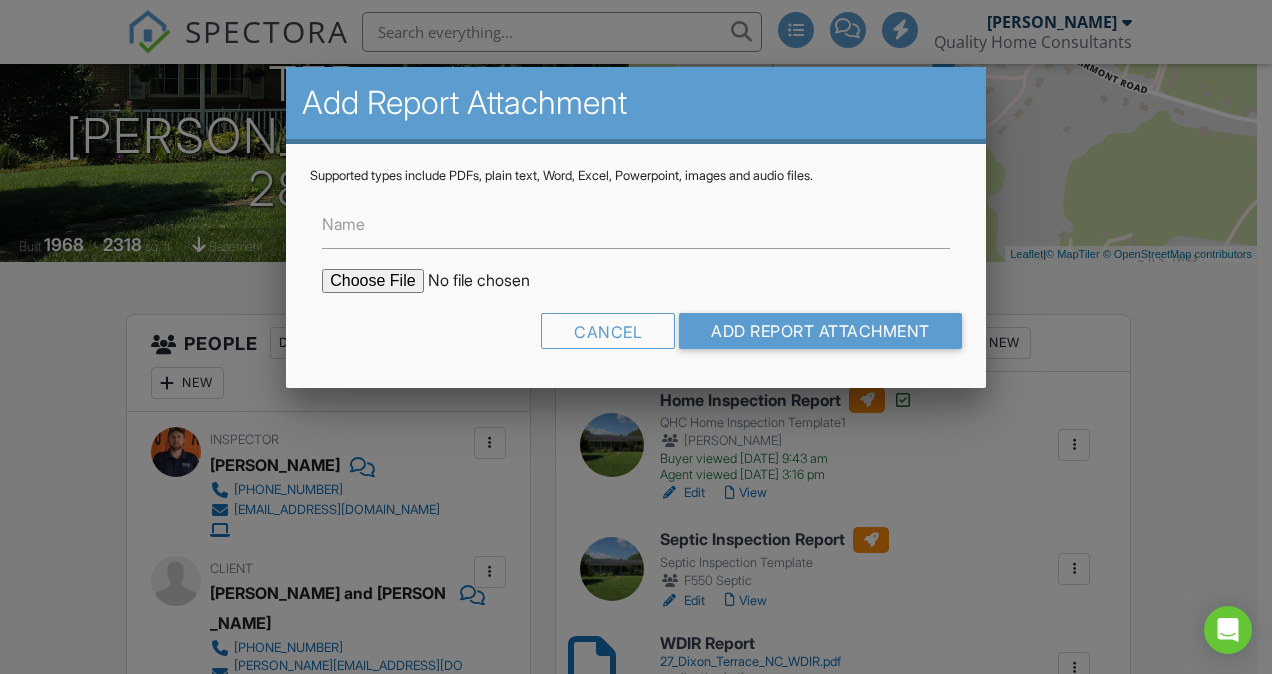 type on "C:\fakepath\27-[PERSON_NAME]-Ter2025 Radon Results.pdf" 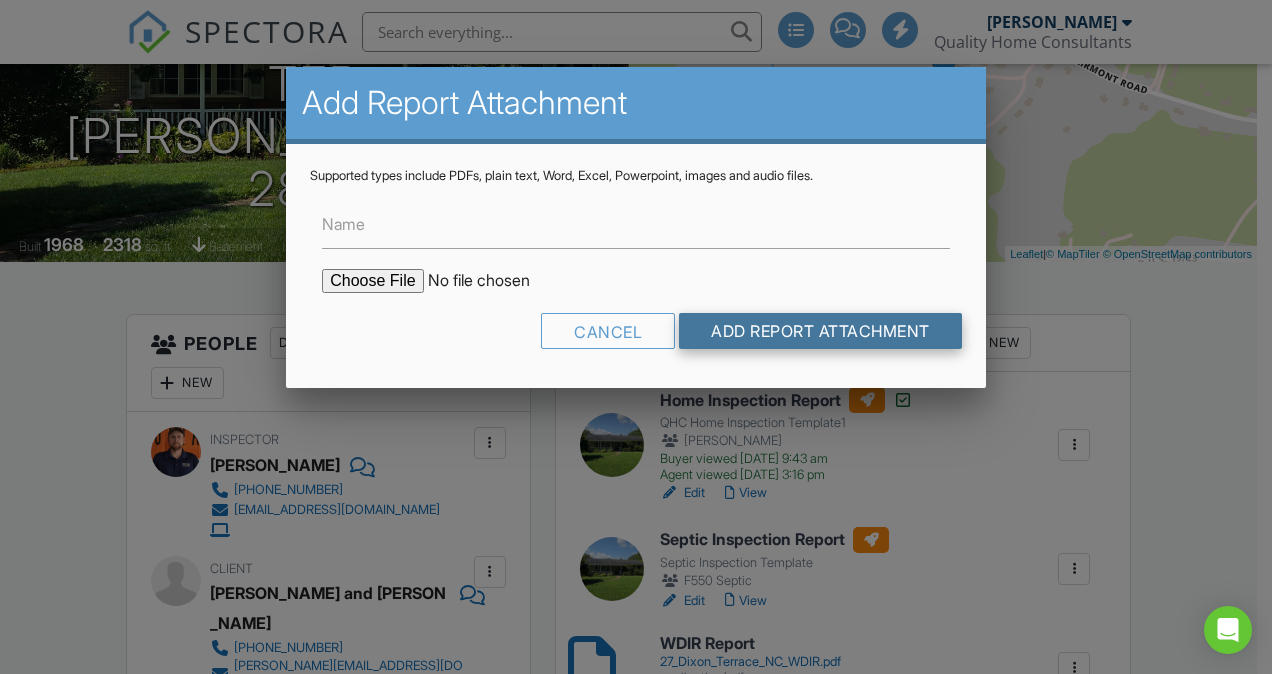 click on "Add Report Attachment" at bounding box center [820, 331] 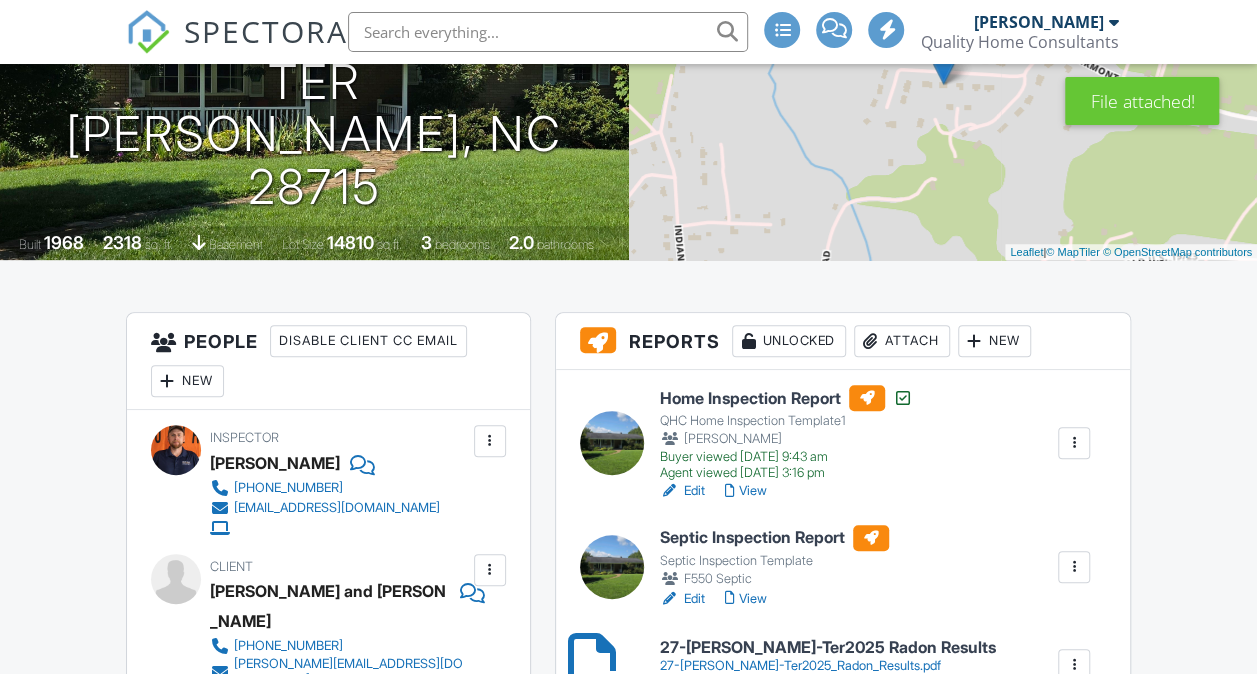 scroll, scrollTop: 495, scrollLeft: 0, axis: vertical 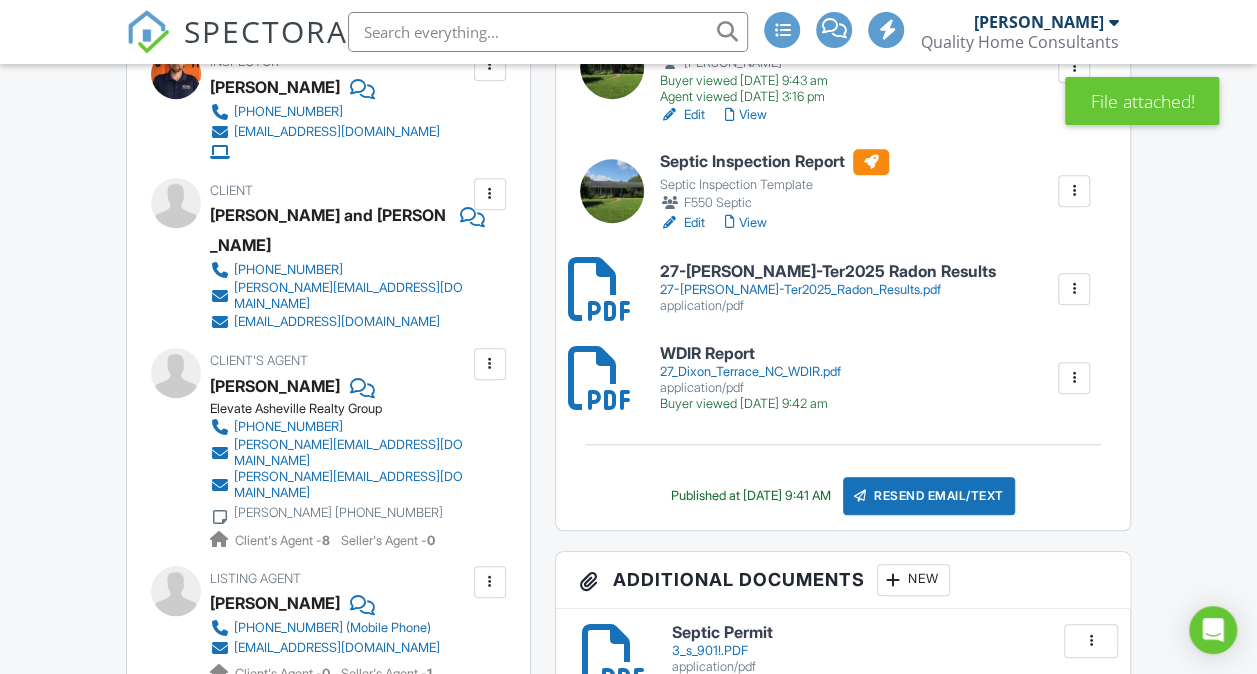 click on "Resend Email/Text" at bounding box center (929, 496) 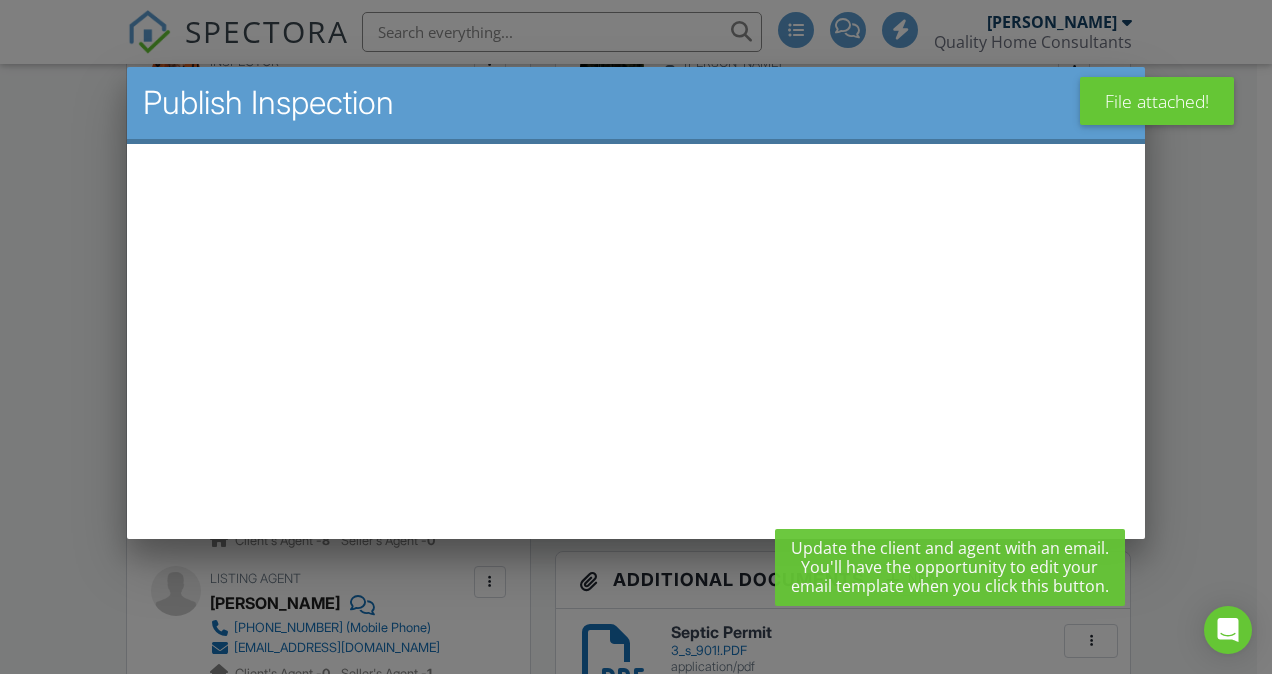 scroll, scrollTop: 0, scrollLeft: 0, axis: both 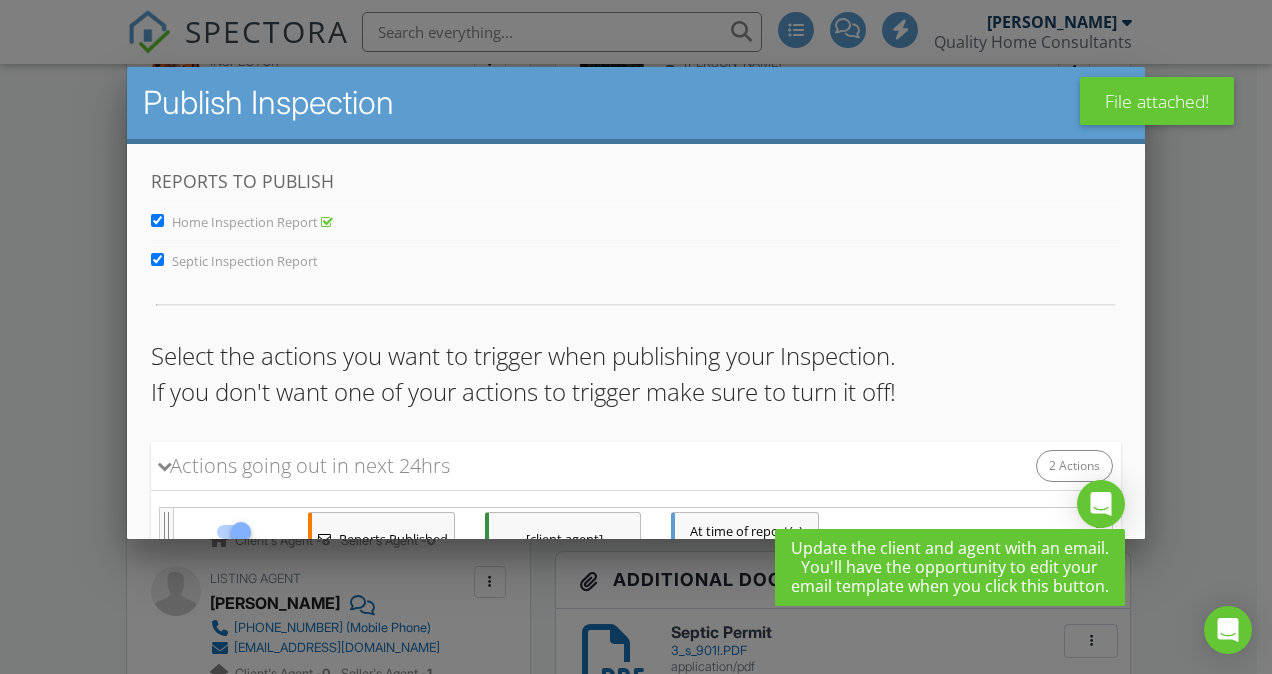 click on "Septic Inspection Report" at bounding box center [157, 259] 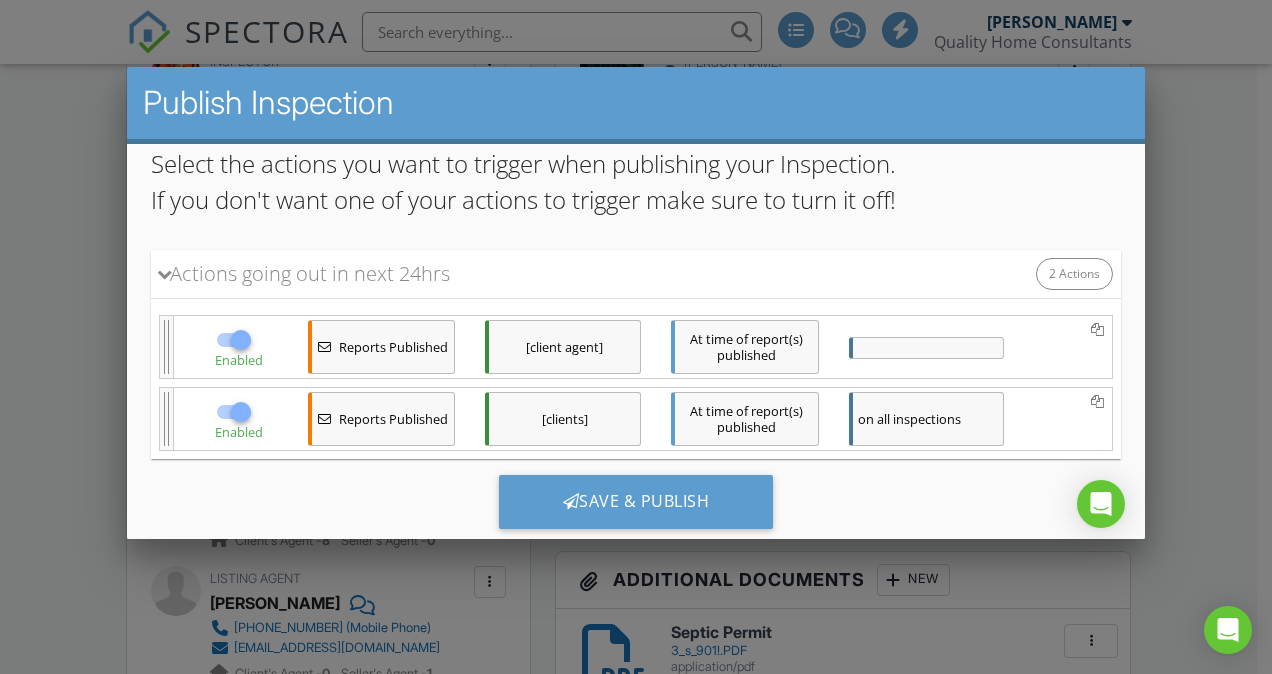 scroll, scrollTop: 223, scrollLeft: 0, axis: vertical 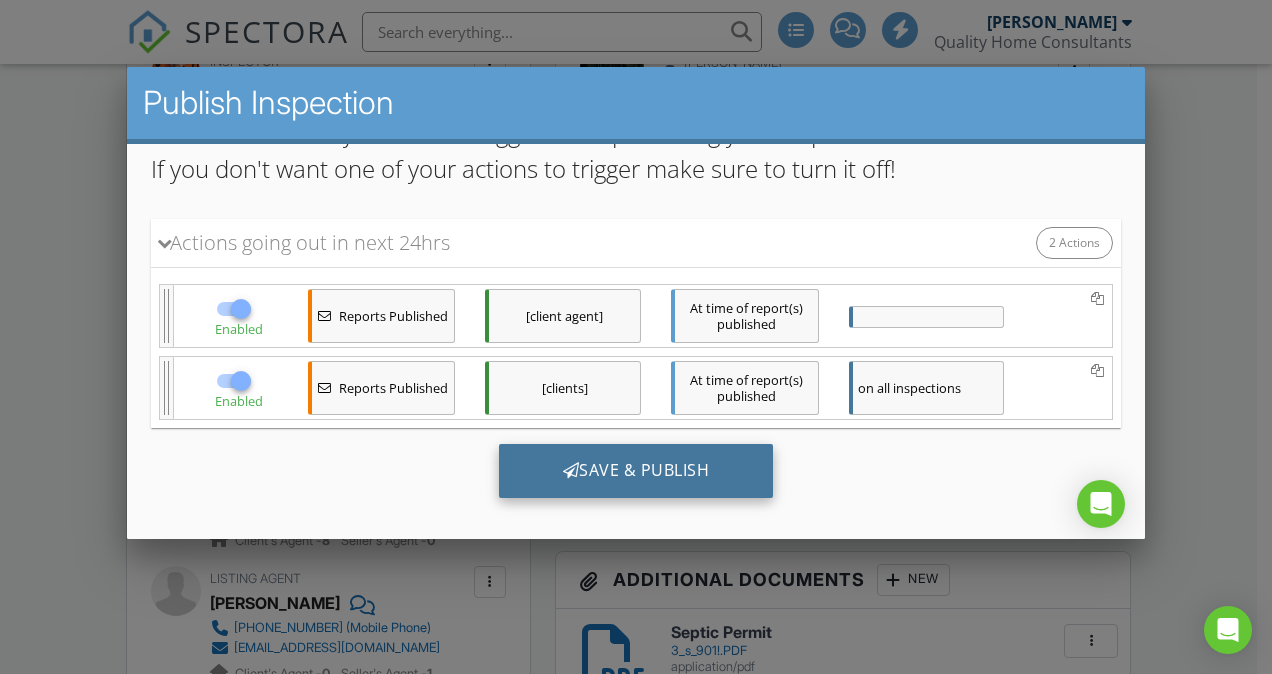 click on "Save & Publish" at bounding box center (636, 471) 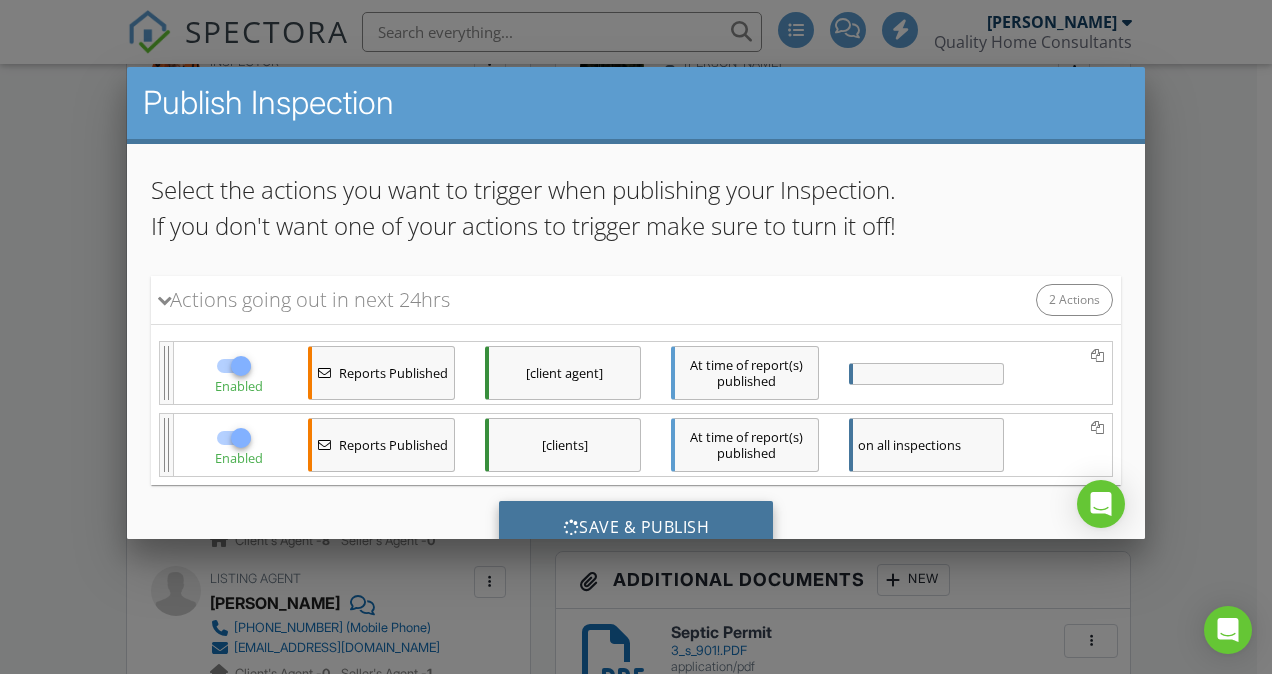 scroll, scrollTop: 0, scrollLeft: 0, axis: both 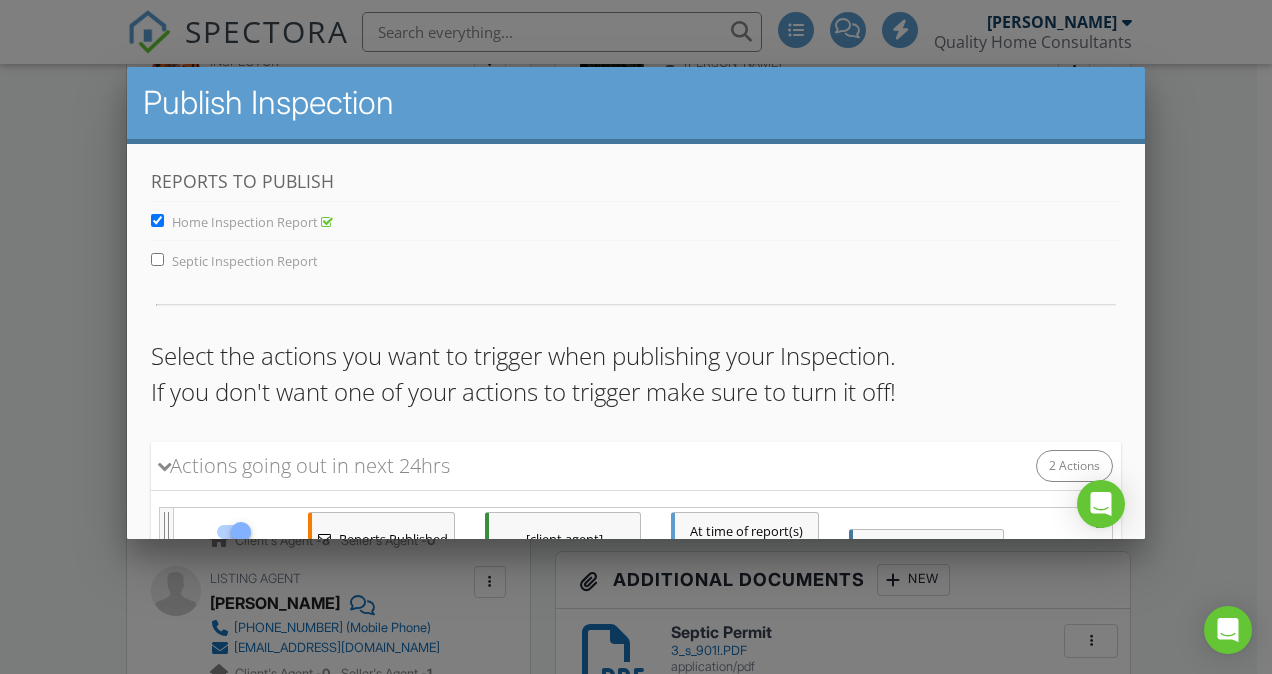 click on "Septic Inspection Report" at bounding box center (157, 259) 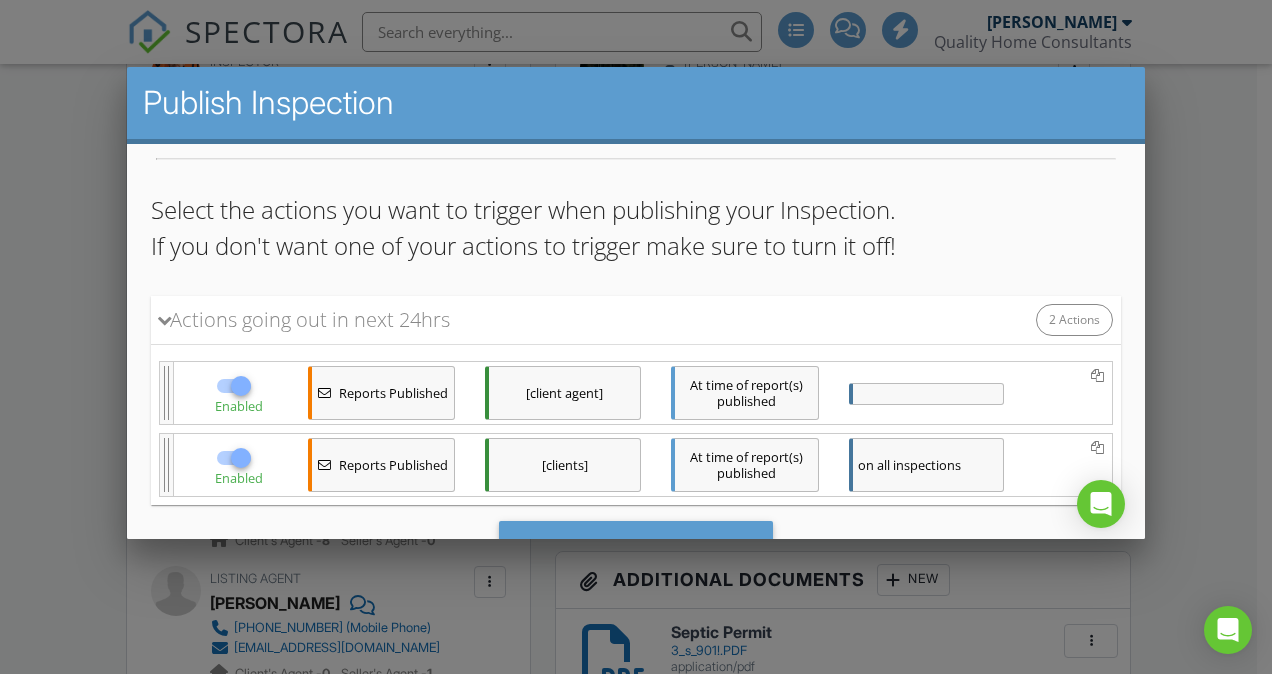 scroll, scrollTop: 223, scrollLeft: 0, axis: vertical 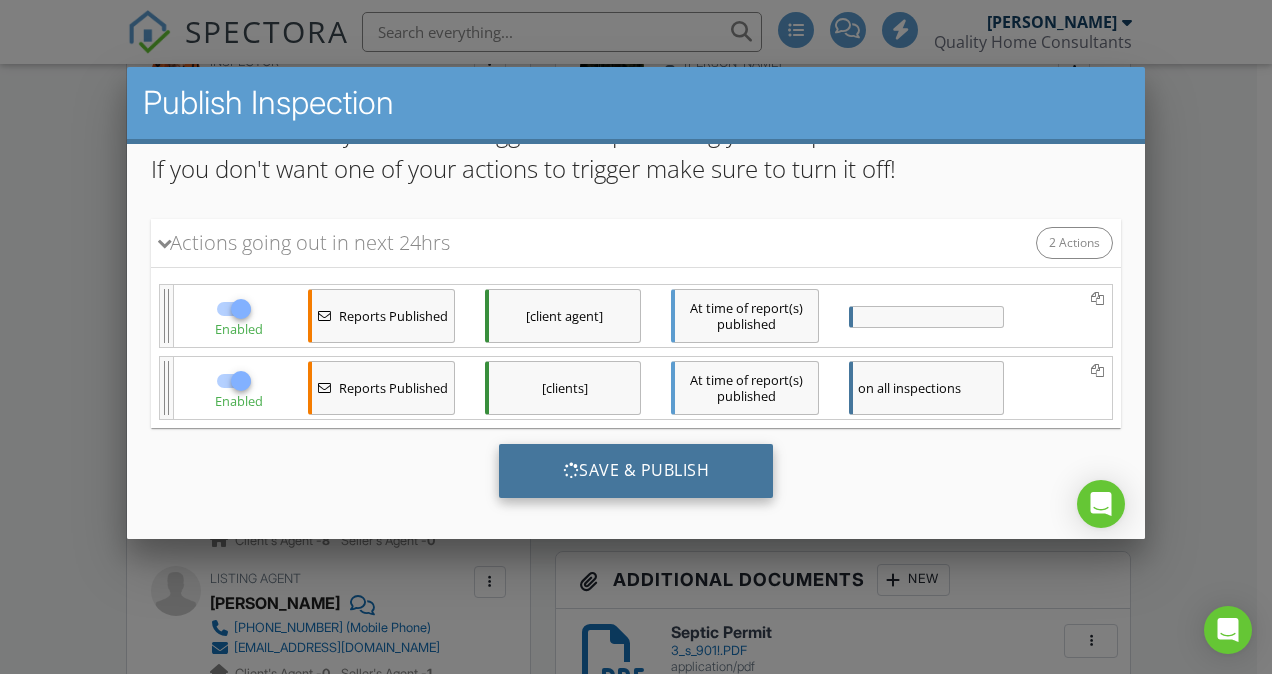 click on "Save & Publish" at bounding box center (636, 471) 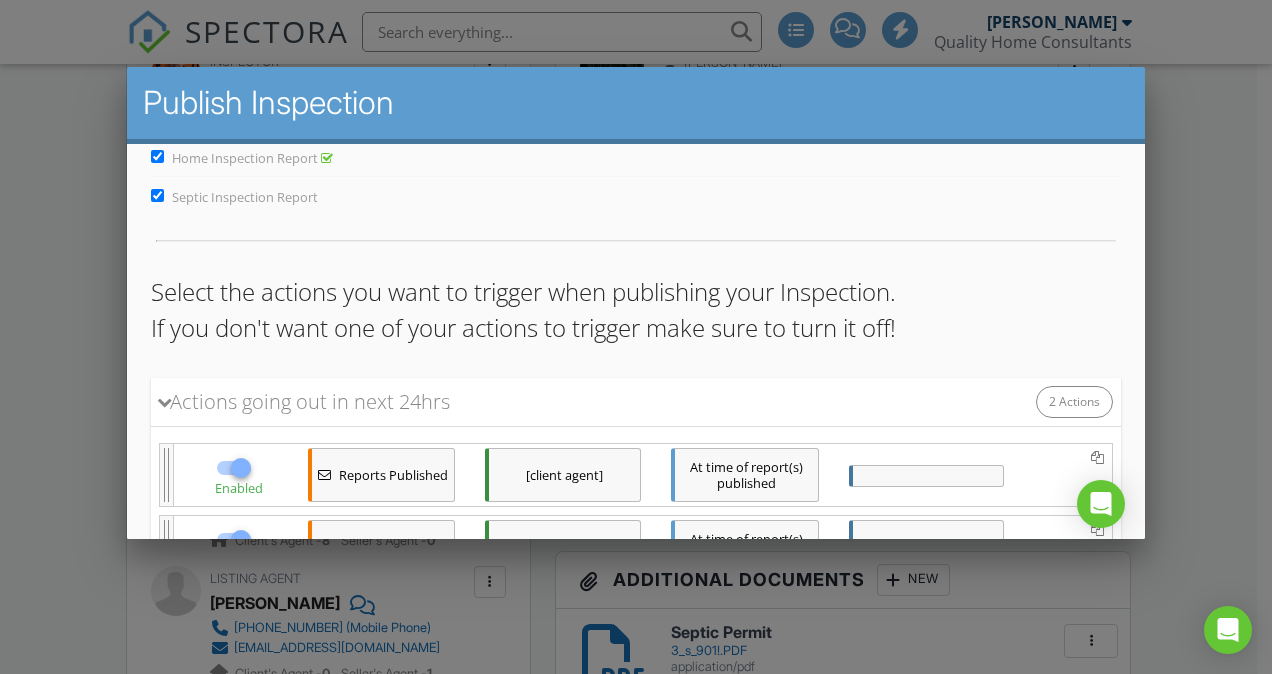 scroll, scrollTop: 0, scrollLeft: 0, axis: both 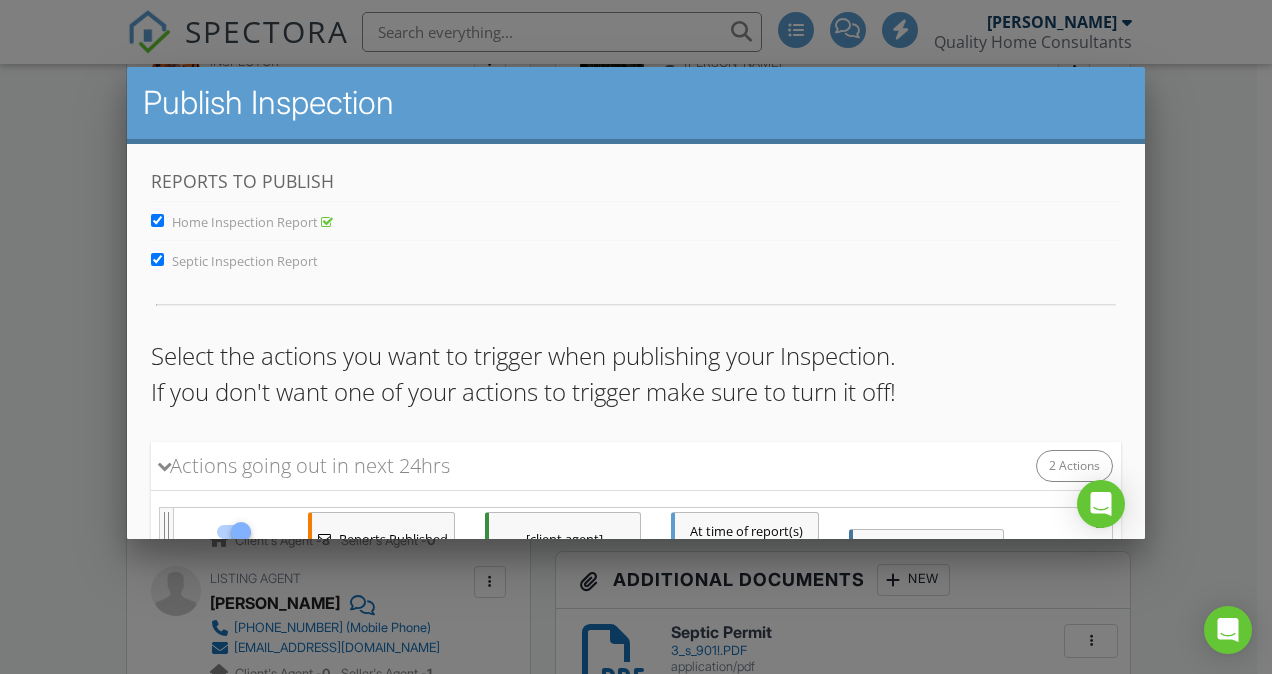 click on "Septic Inspection Report" at bounding box center (157, 259) 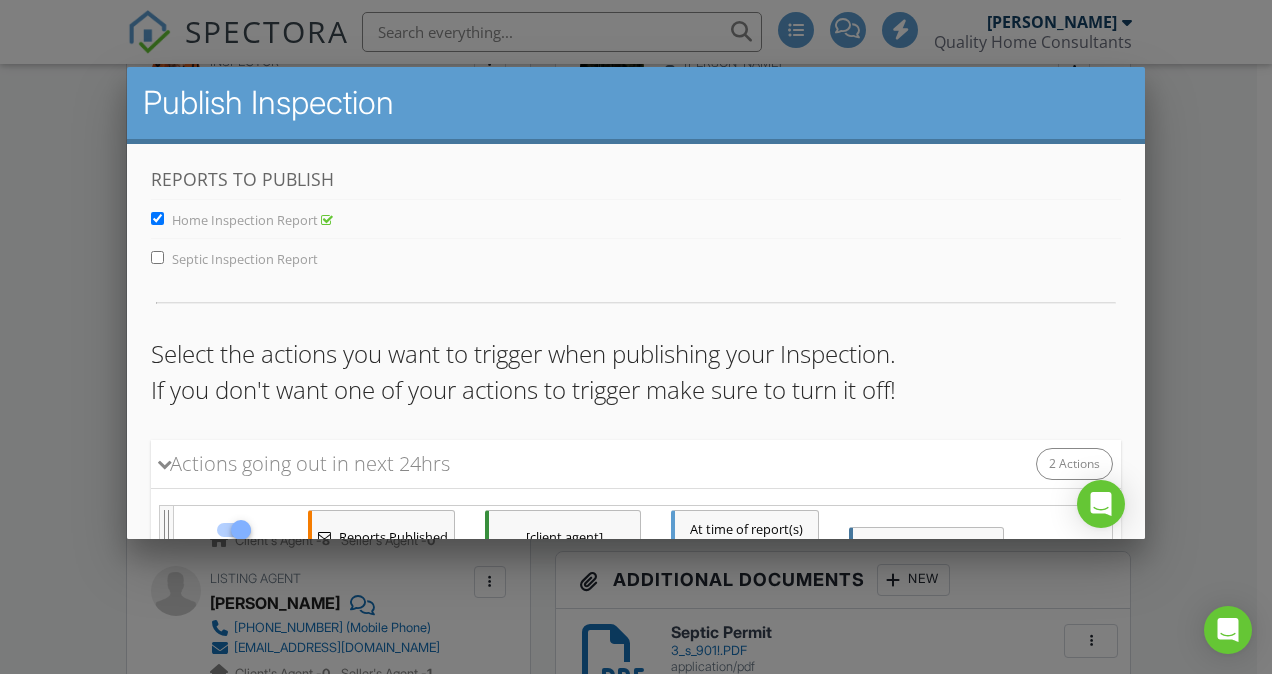 scroll, scrollTop: 0, scrollLeft: 0, axis: both 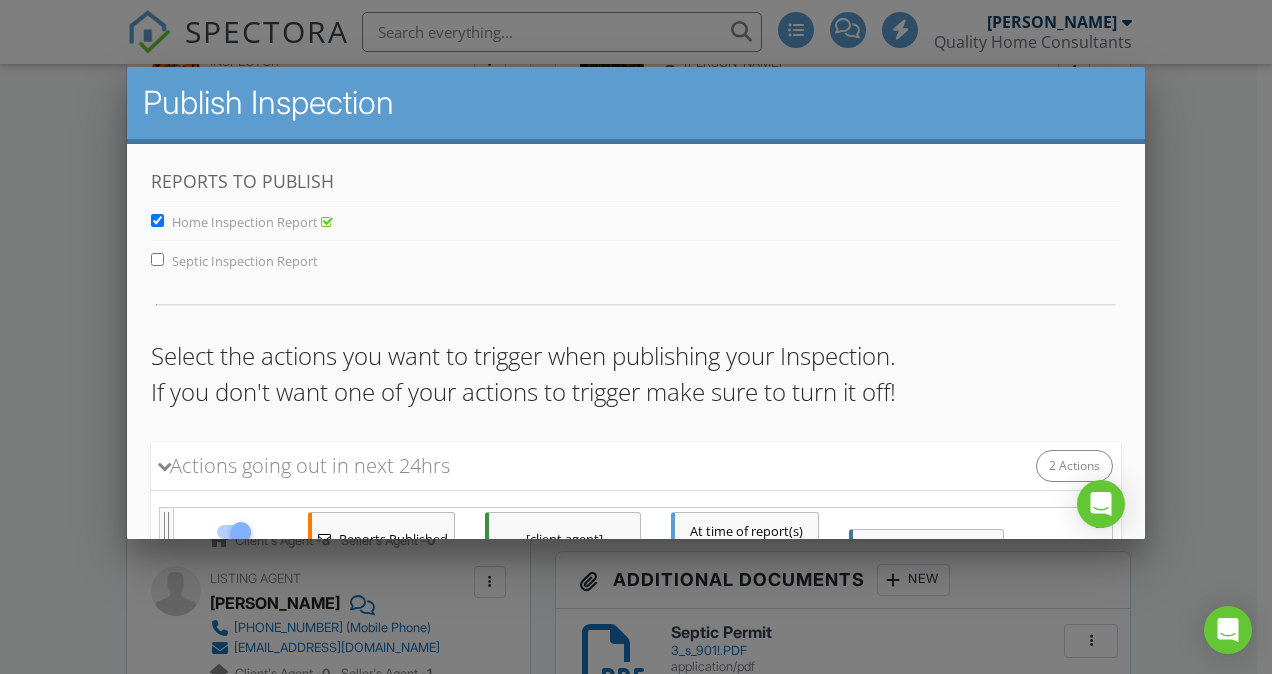 click on "Home Inspection Report" at bounding box center (157, 220) 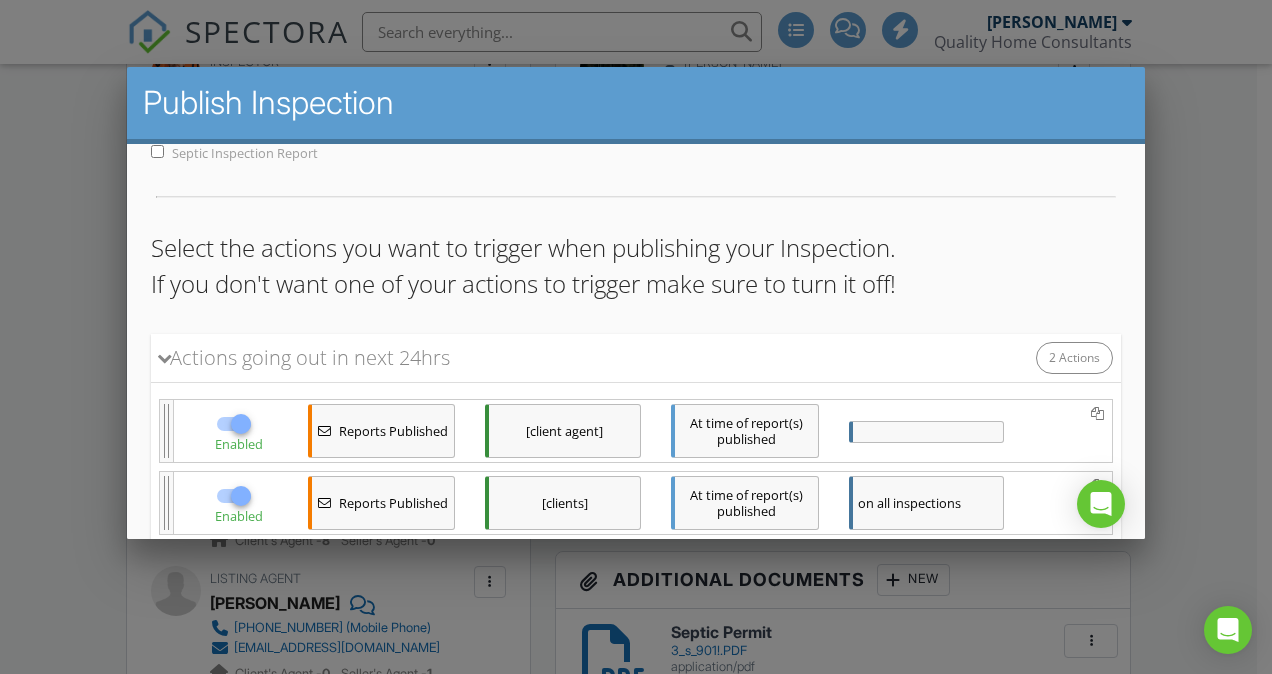 scroll, scrollTop: 223, scrollLeft: 0, axis: vertical 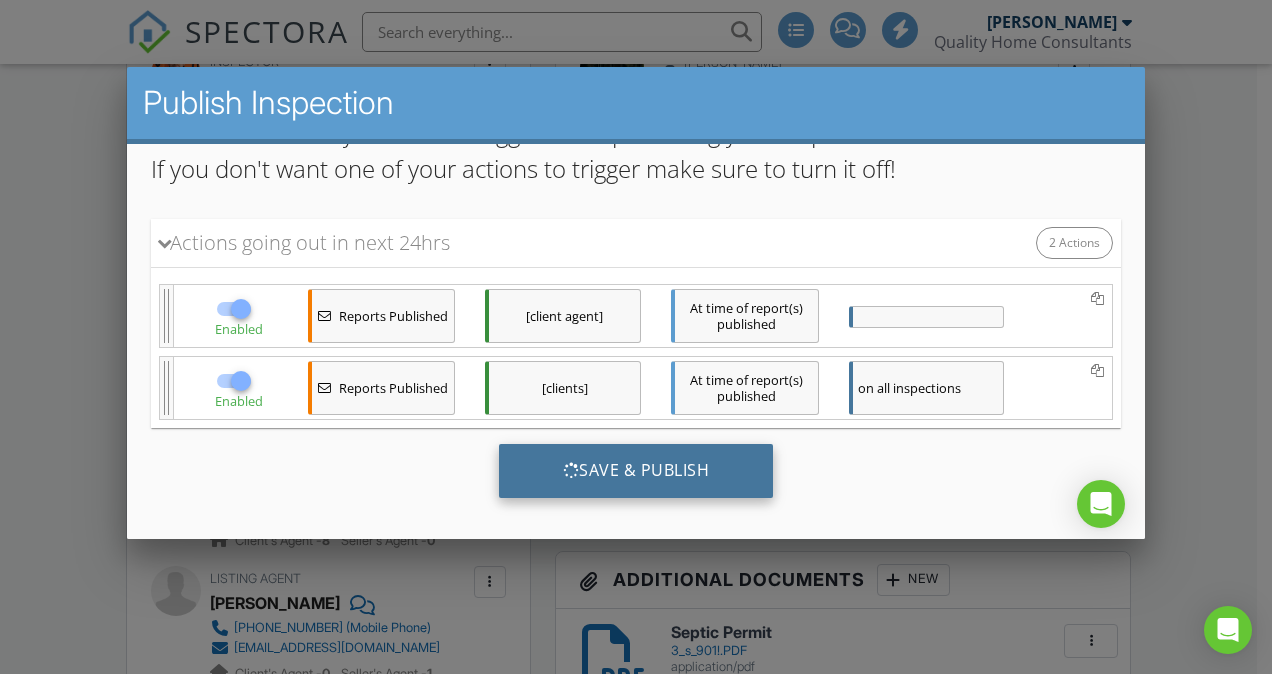 click on "Save & Publish" at bounding box center (636, 471) 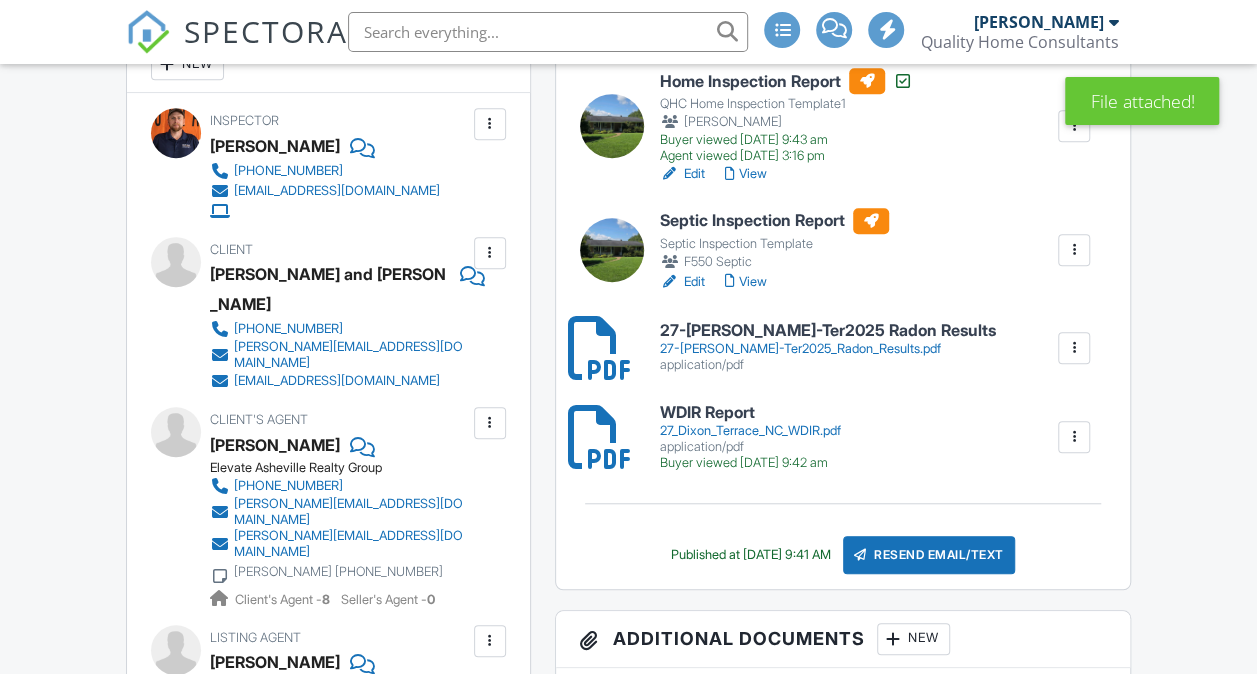 scroll, scrollTop: 591, scrollLeft: 0, axis: vertical 